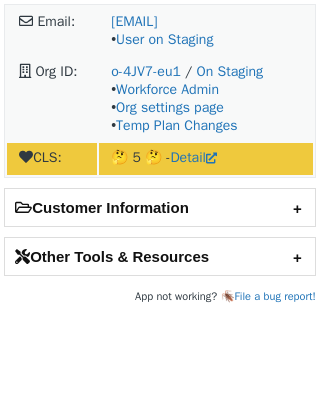 scroll, scrollTop: 0, scrollLeft: 0, axis: both 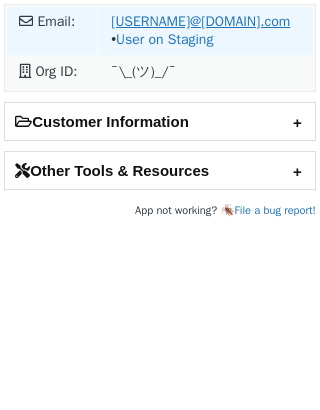 click on "hbaradwaj@telarus.com" at bounding box center (200, 21) 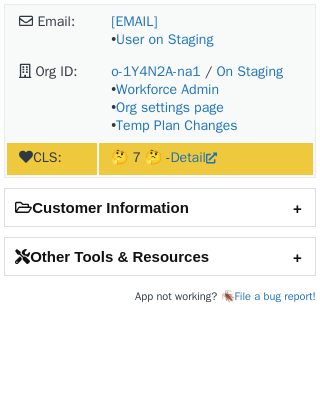 scroll, scrollTop: 0, scrollLeft: 0, axis: both 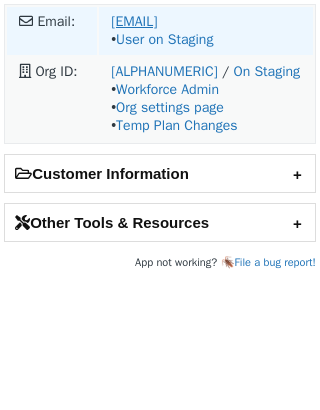 click on "p.obrusnik@gmail.com" at bounding box center (134, 21) 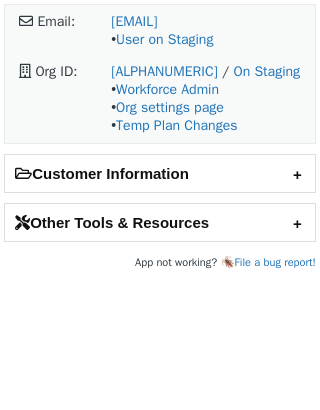 scroll, scrollTop: 0, scrollLeft: 0, axis: both 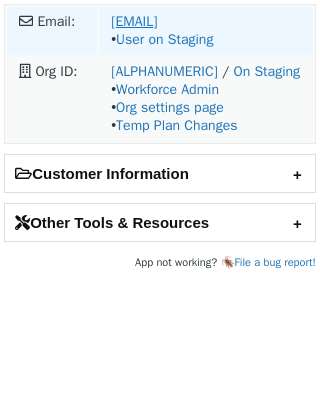 click on "p.obrusnik@gmail.com" at bounding box center [134, 21] 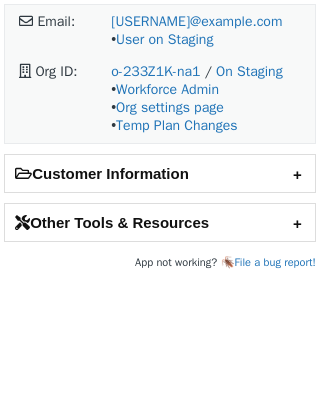 scroll, scrollTop: 0, scrollLeft: 0, axis: both 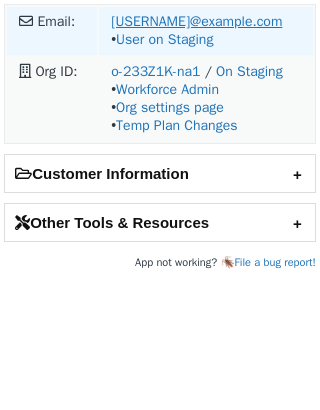 click on "[USERNAME]@example.com" at bounding box center [196, 21] 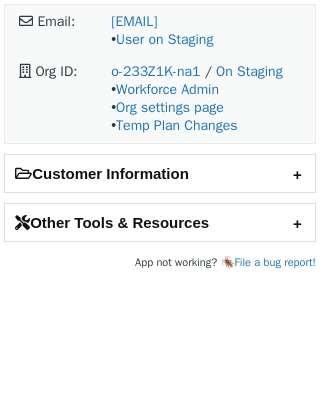 scroll, scrollTop: 0, scrollLeft: 0, axis: both 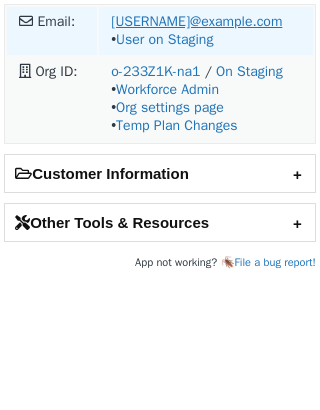 click on "hbaradwaj@telarus.com" at bounding box center [196, 21] 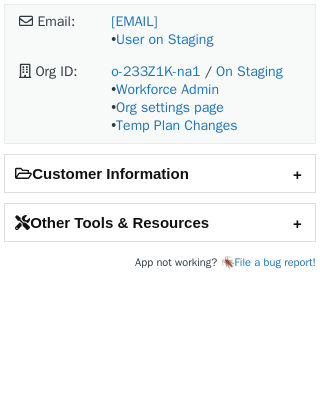 scroll, scrollTop: 0, scrollLeft: 0, axis: both 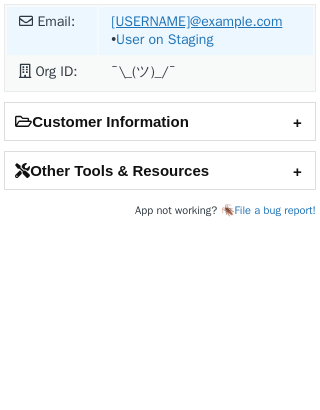 click on "[EMAIL]" at bounding box center [196, 21] 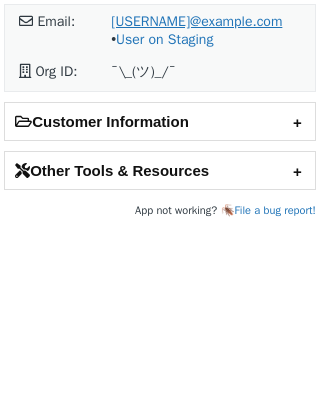 scroll, scrollTop: 0, scrollLeft: 0, axis: both 